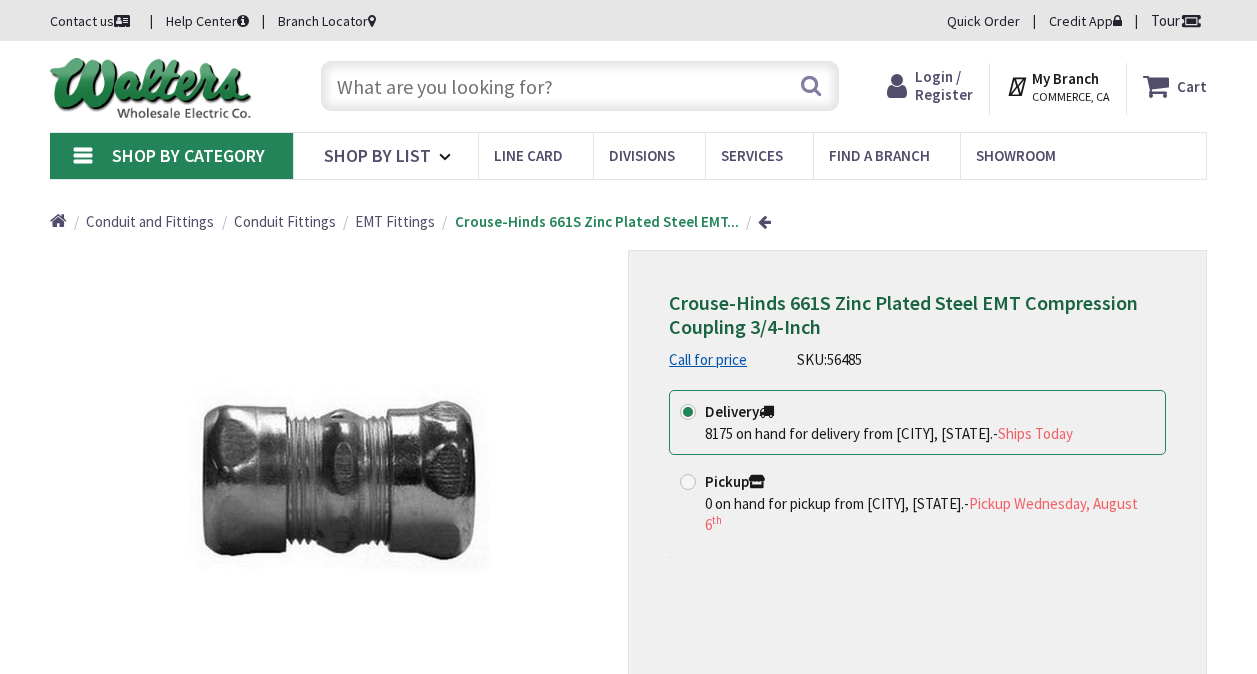 scroll, scrollTop: 0, scrollLeft: 0, axis: both 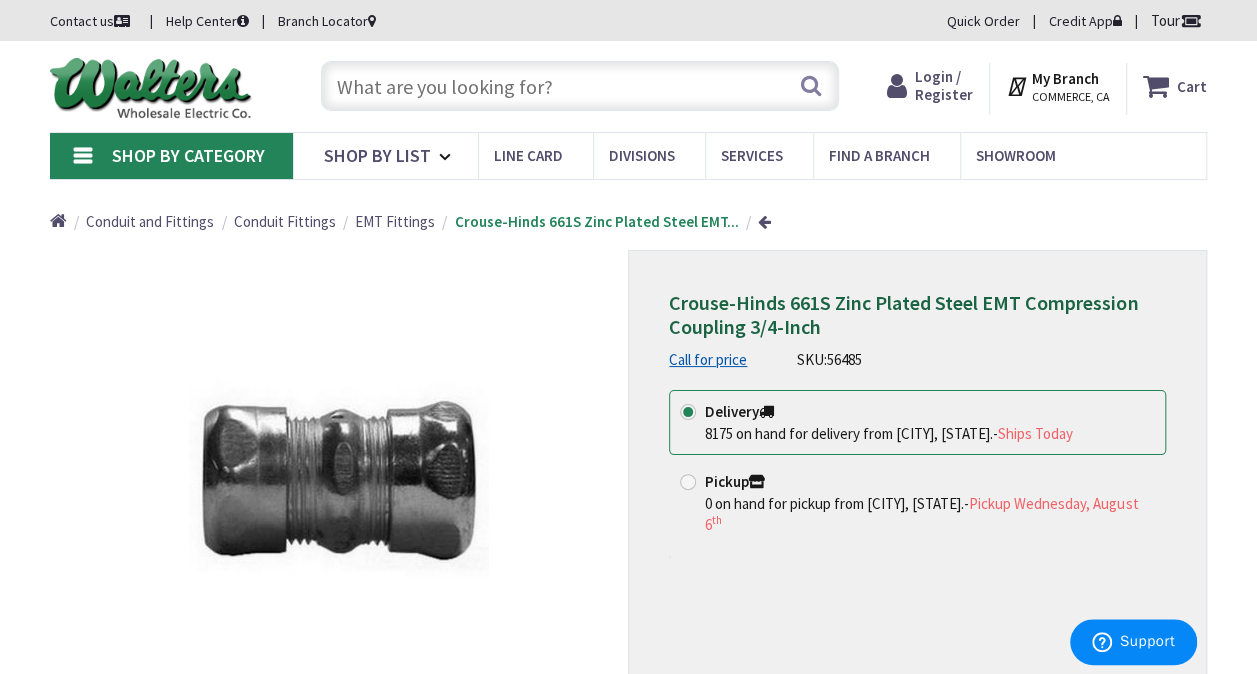 click at bounding box center [580, 86] 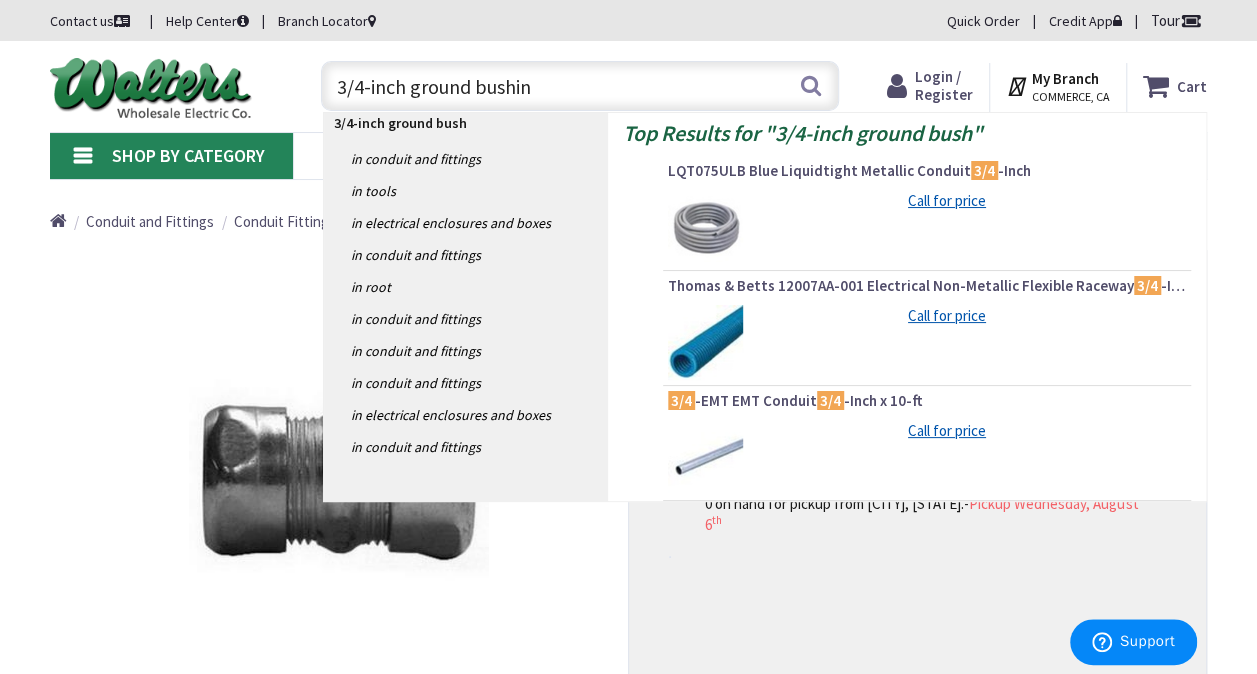 type on "3/4-inch ground bushing" 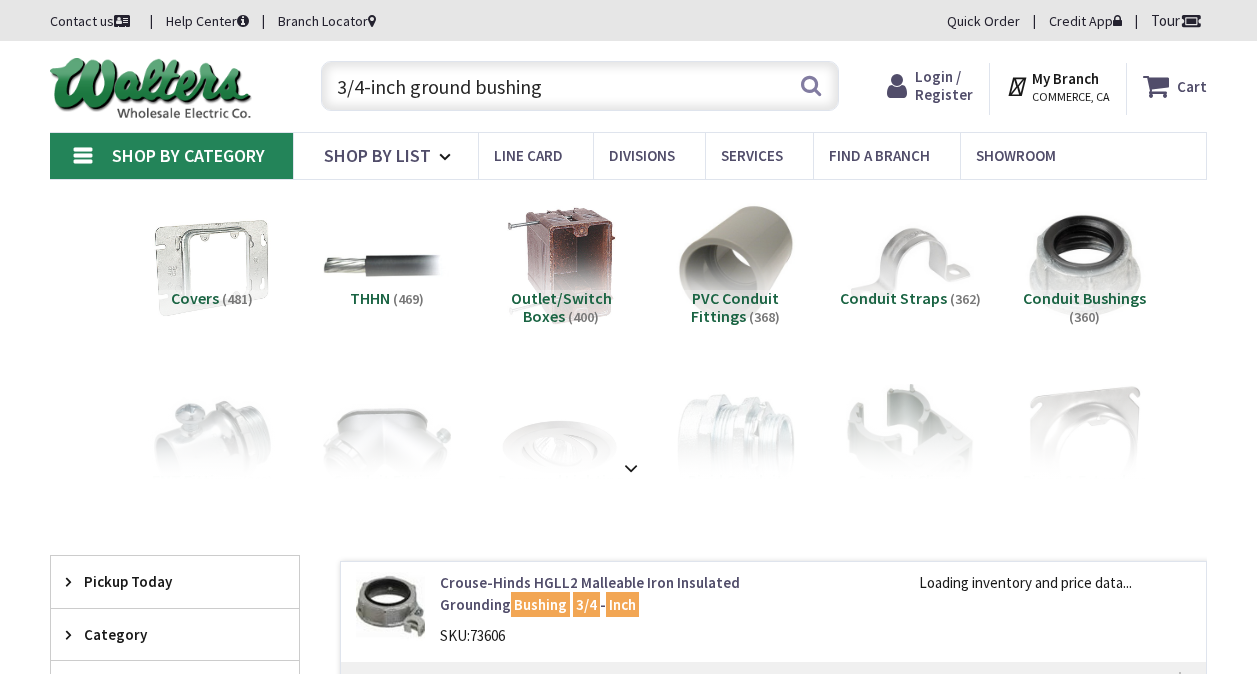 scroll, scrollTop: 0, scrollLeft: 0, axis: both 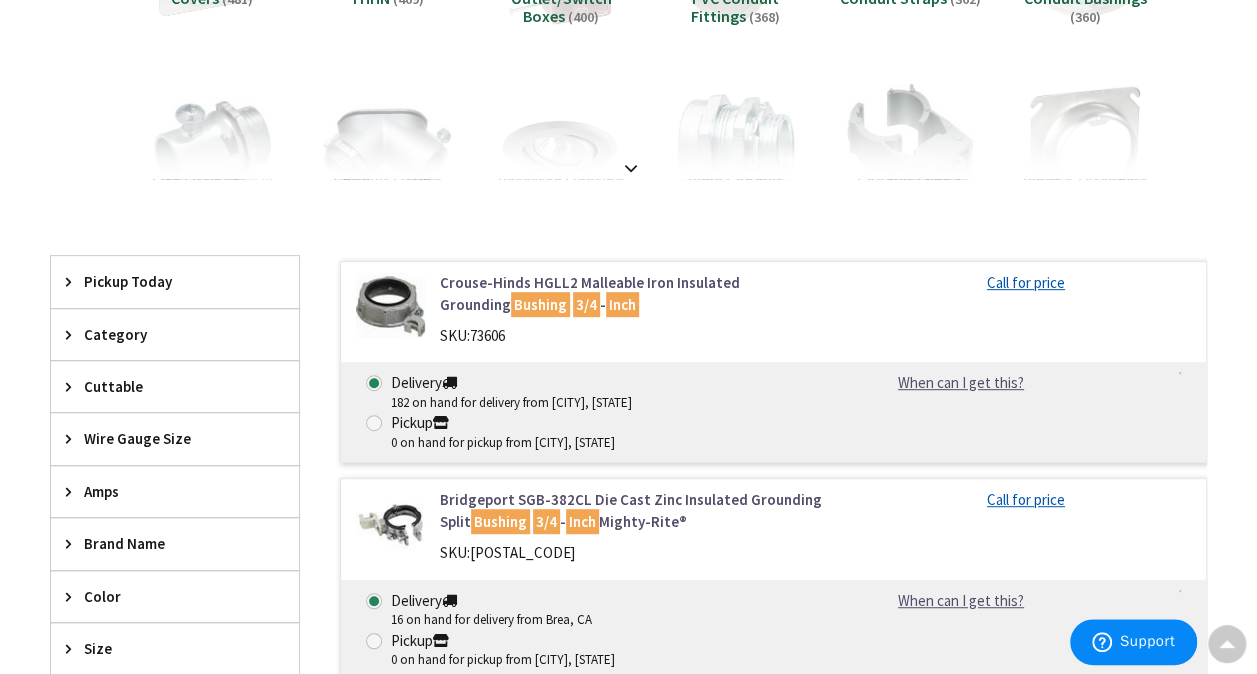 click on "Crouse-Hinds HGLL2 Malleable Iron Insulated Grounding  Bushing   3/4 - Inch" at bounding box center (635, 293) 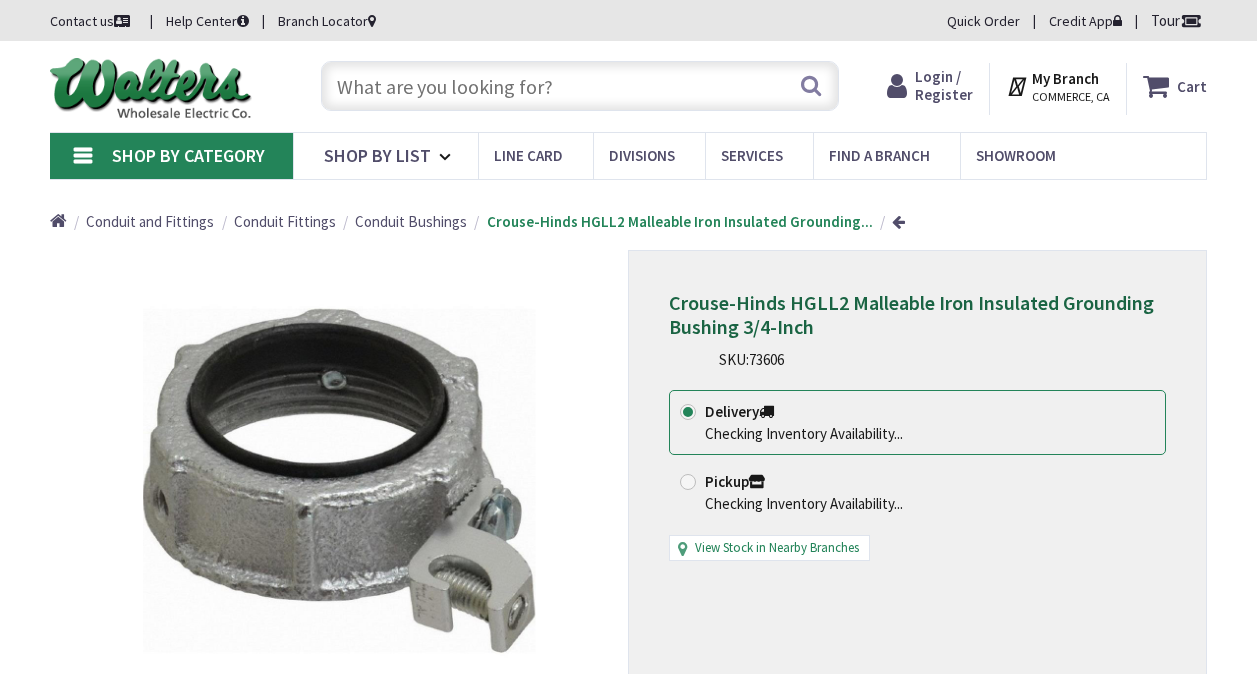 scroll, scrollTop: 0, scrollLeft: 0, axis: both 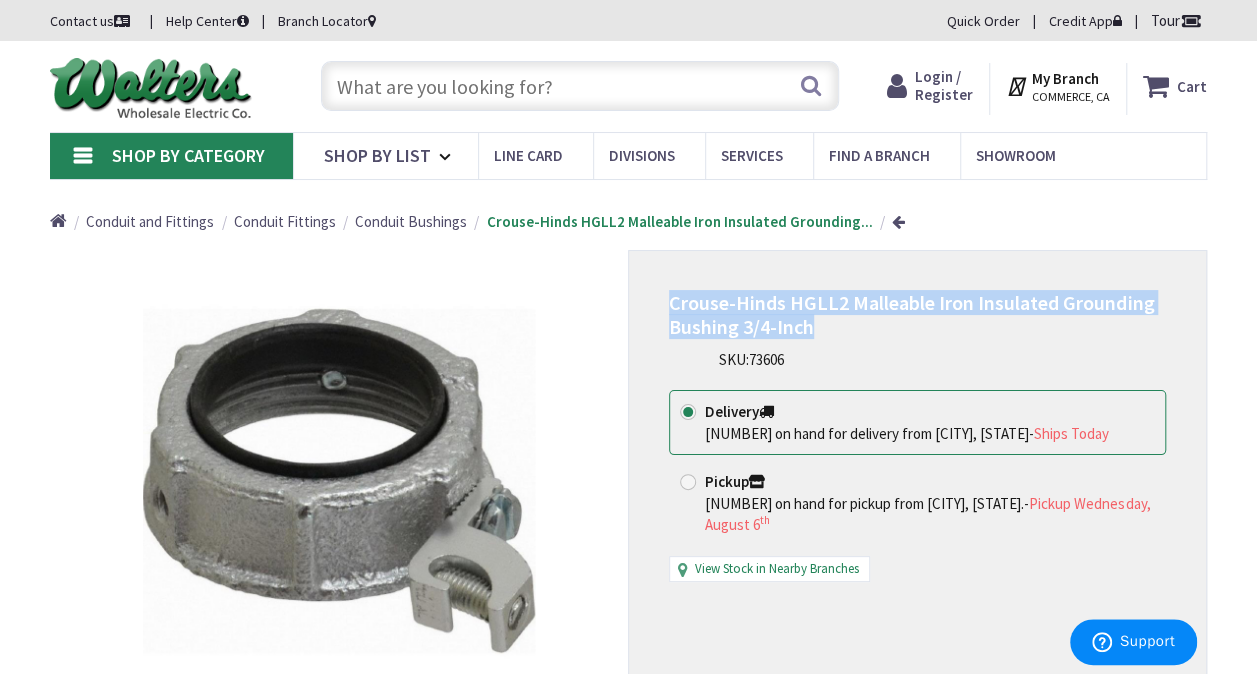 drag, startPoint x: 813, startPoint y: 327, endPoint x: 674, endPoint y: 312, distance: 139.807 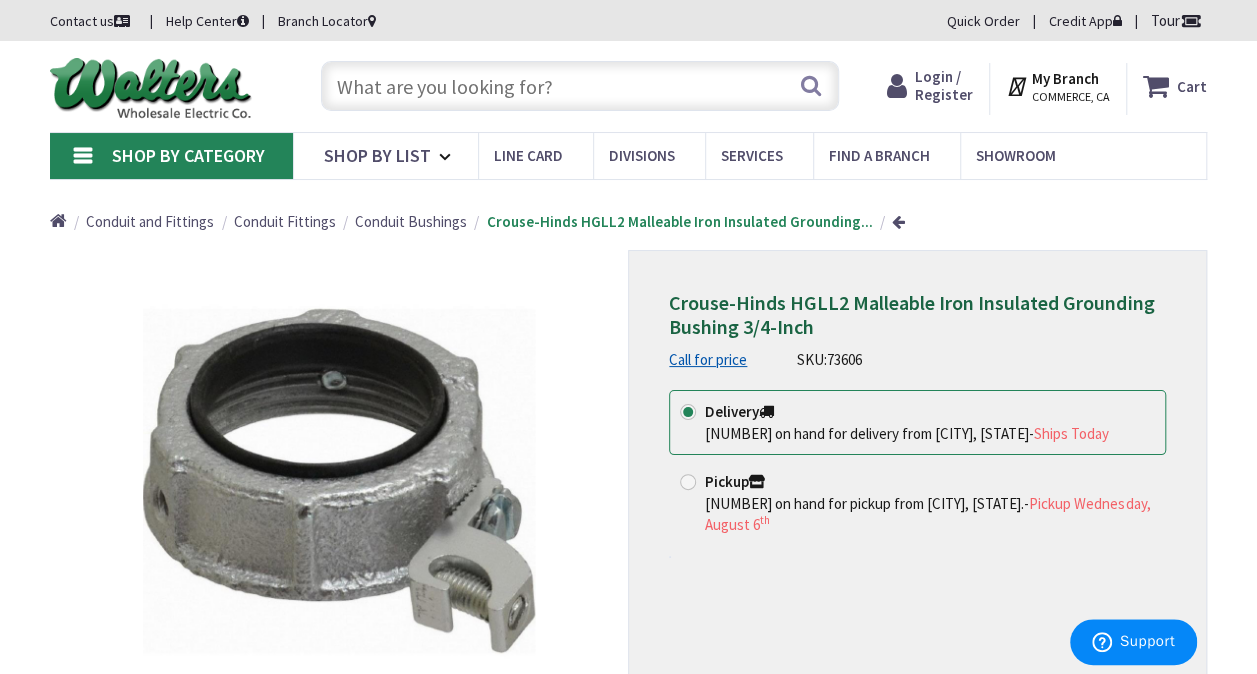 click at bounding box center [580, 86] 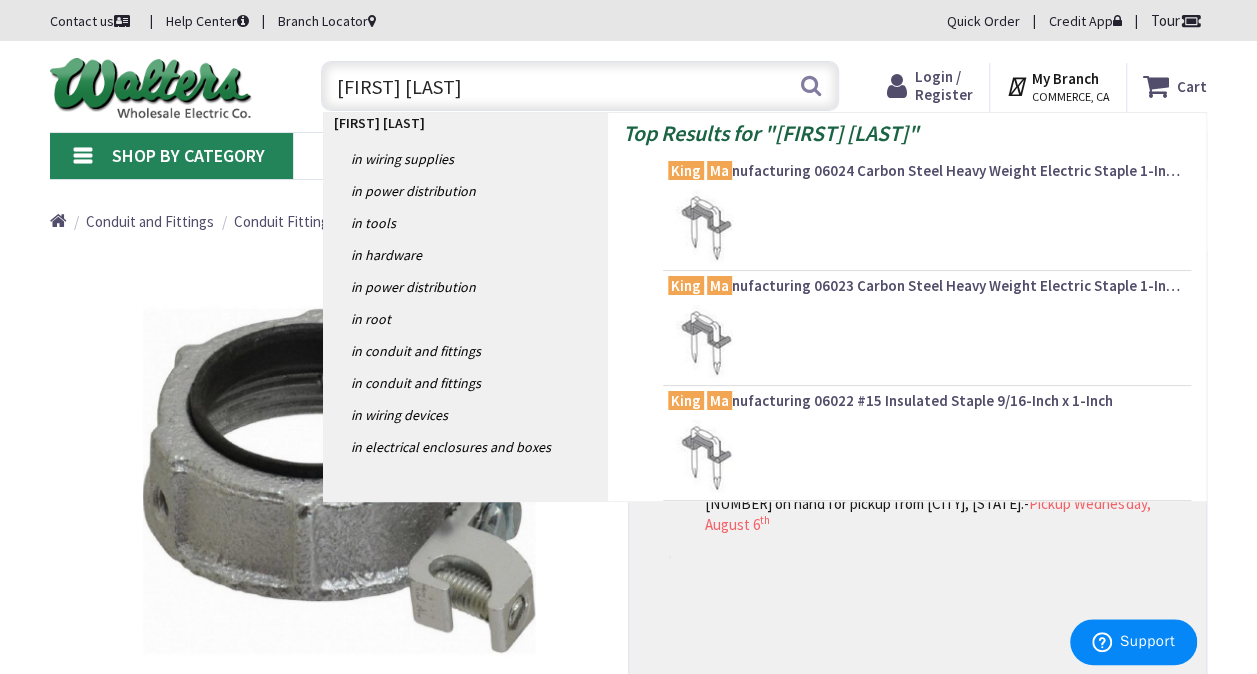 type on "king marker" 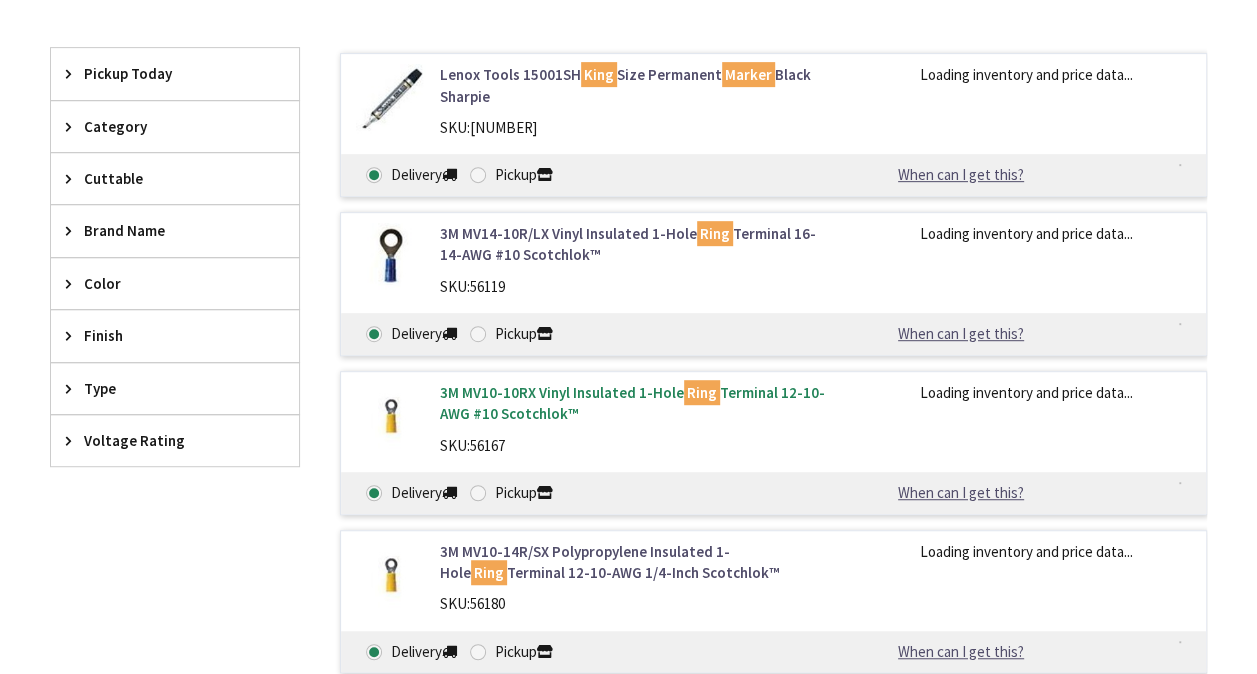 scroll, scrollTop: 400, scrollLeft: 0, axis: vertical 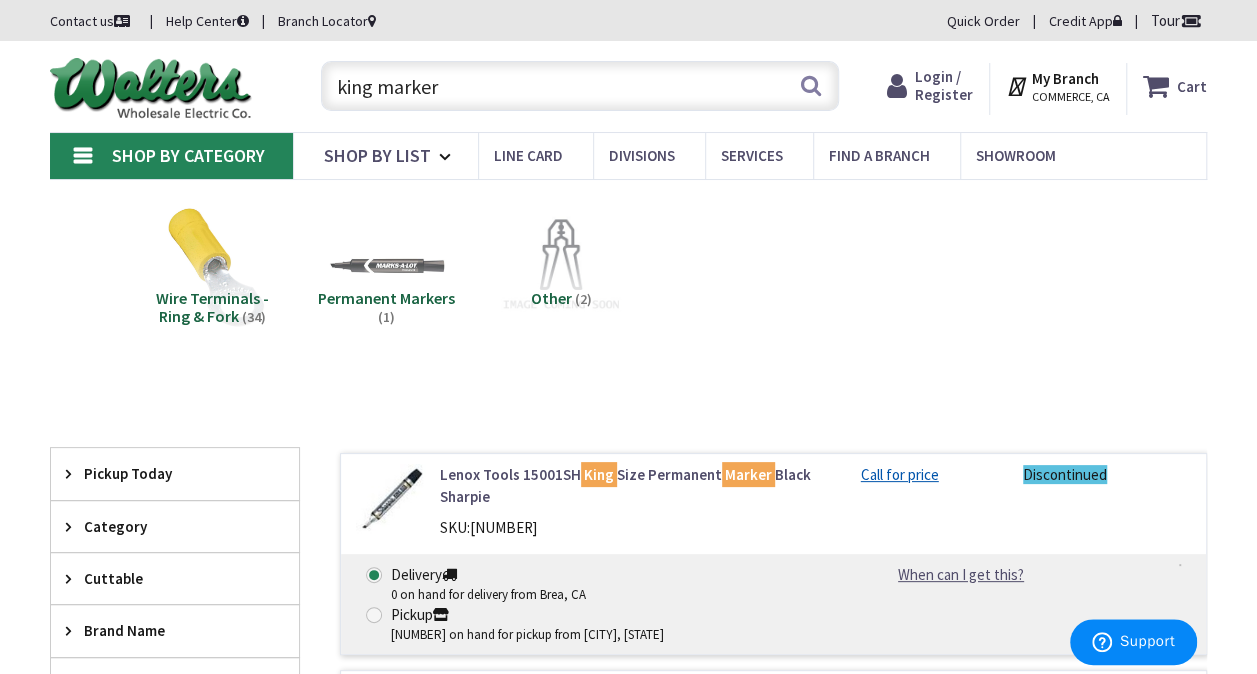 click on "king marker" at bounding box center [580, 86] 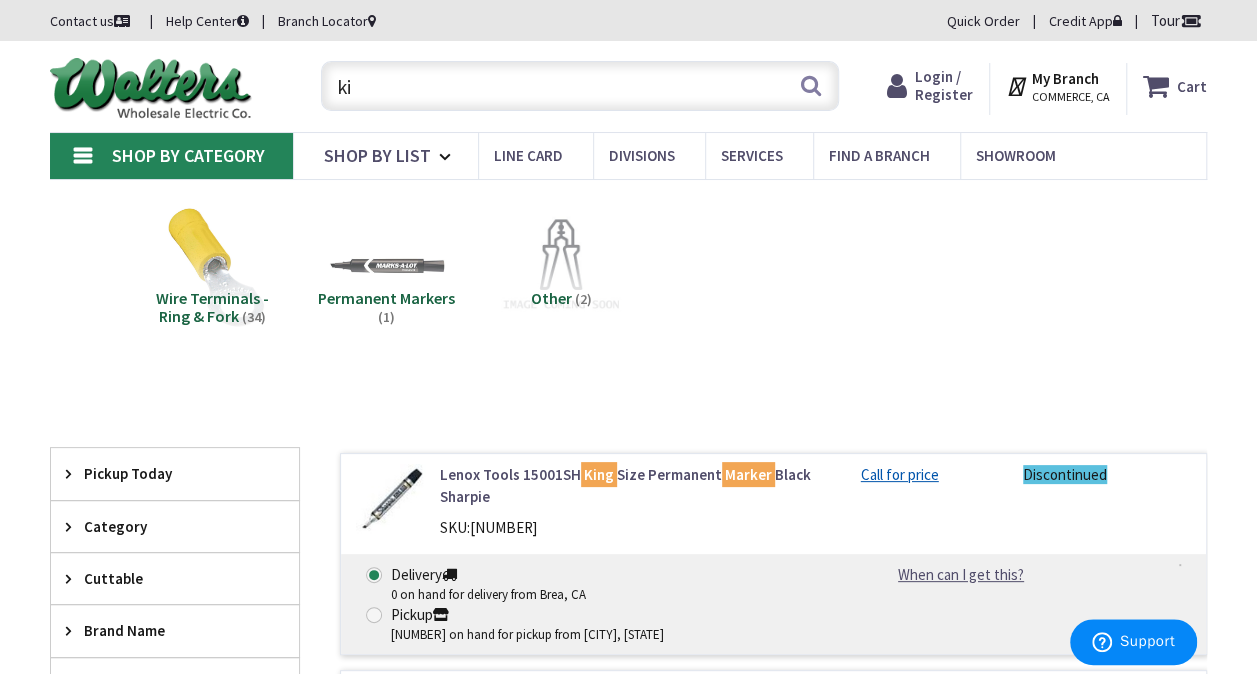 type on "k" 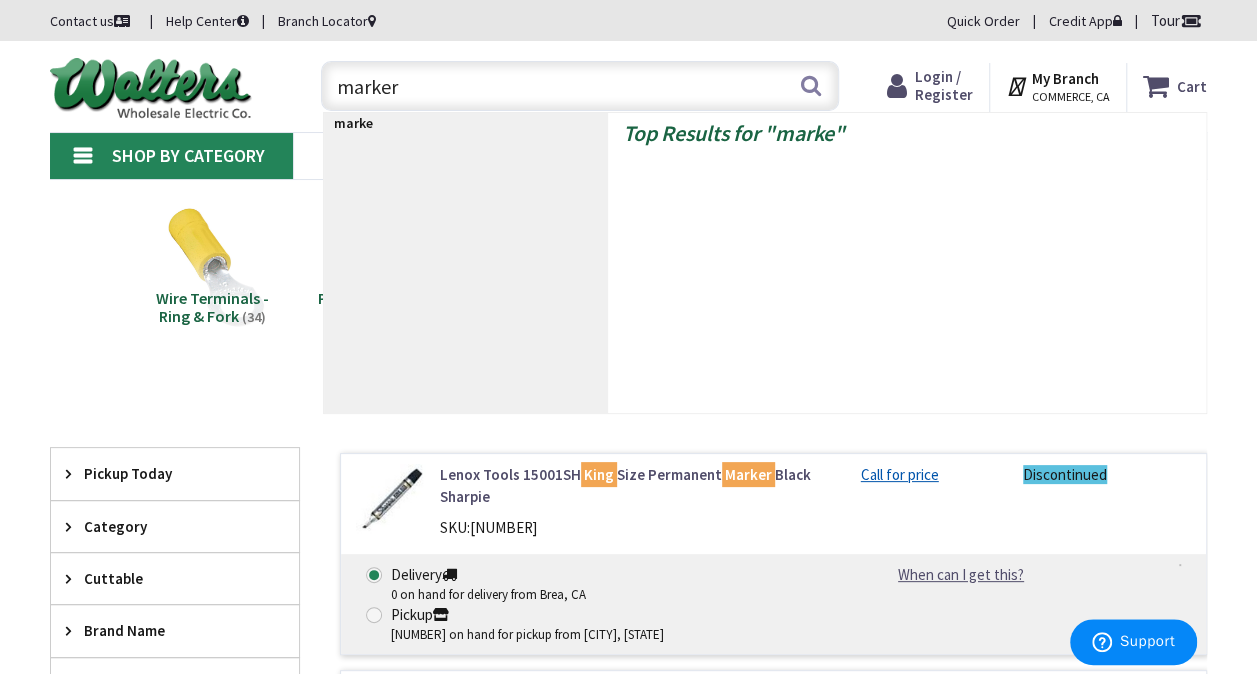 type on "markers" 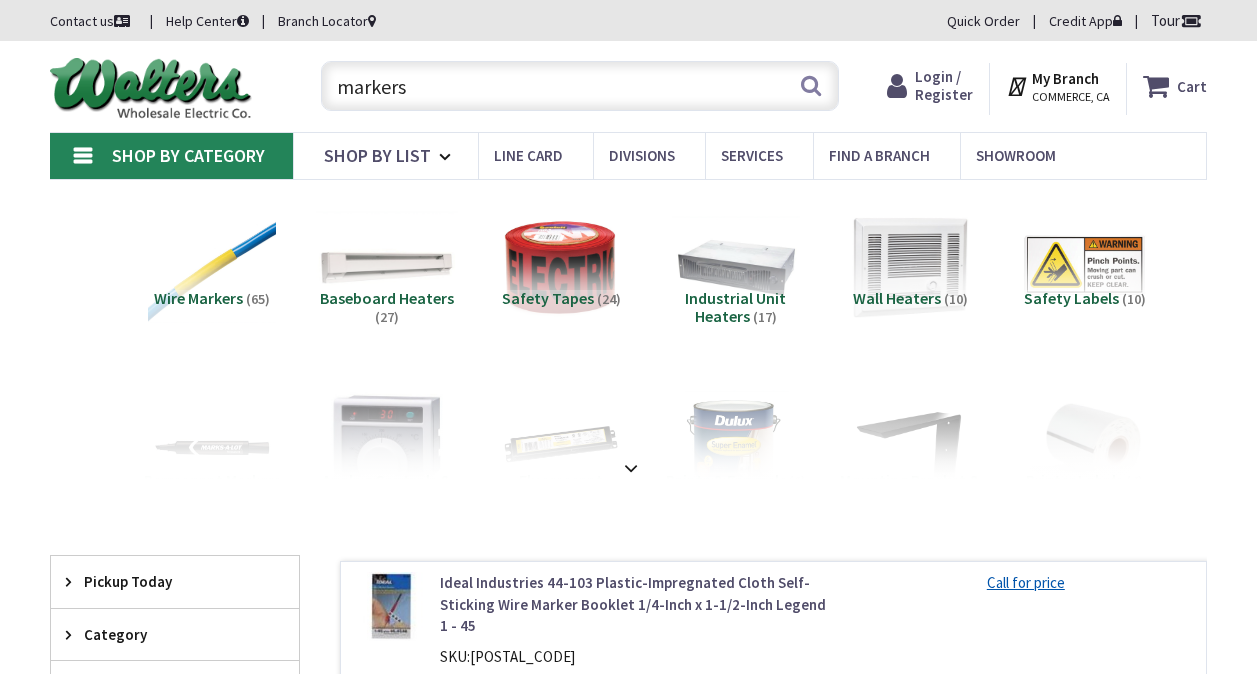 scroll, scrollTop: 0, scrollLeft: 0, axis: both 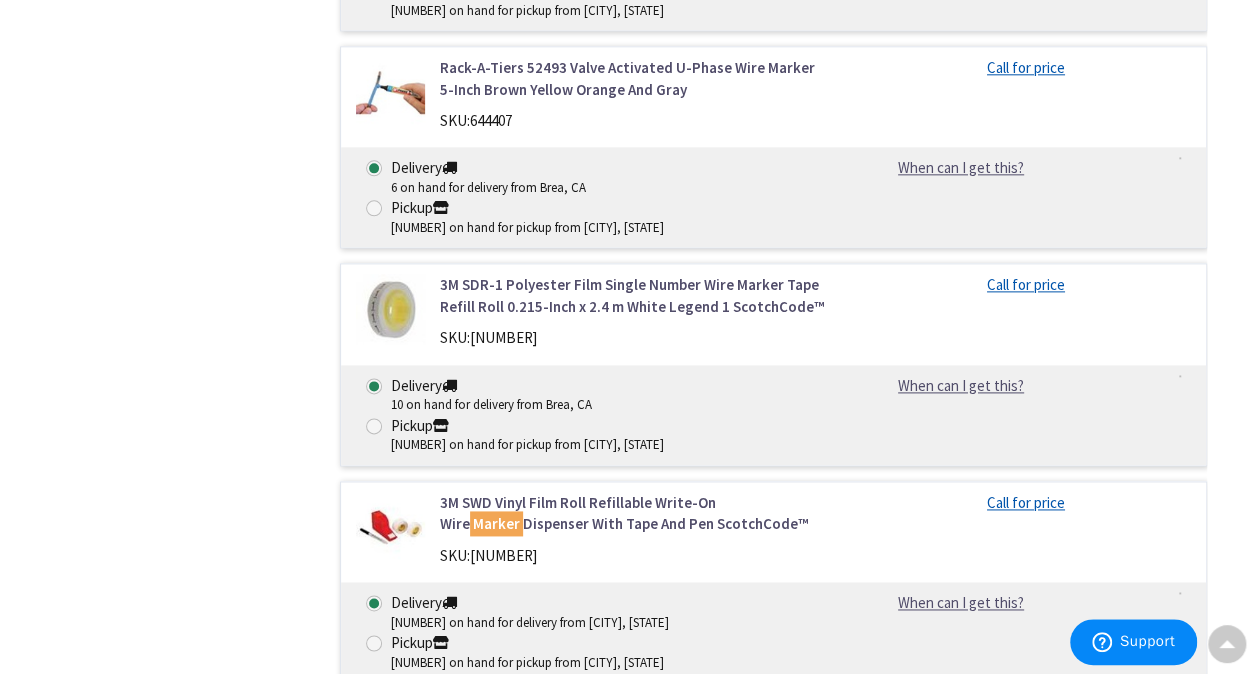 click on "Rack-A-Tiers 52493 Valve Activated U-Phase Wire Marker 5-Inch Brown Yellow Orange And Gray" at bounding box center (635, 78) 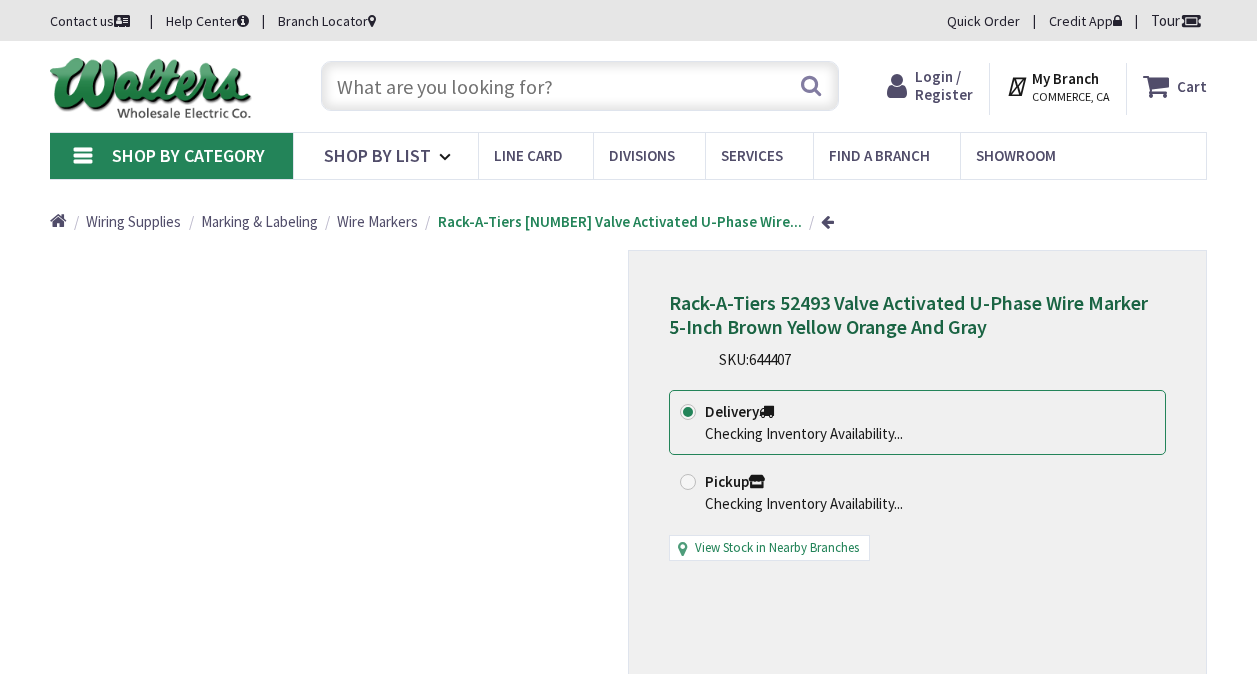 scroll, scrollTop: 0, scrollLeft: 0, axis: both 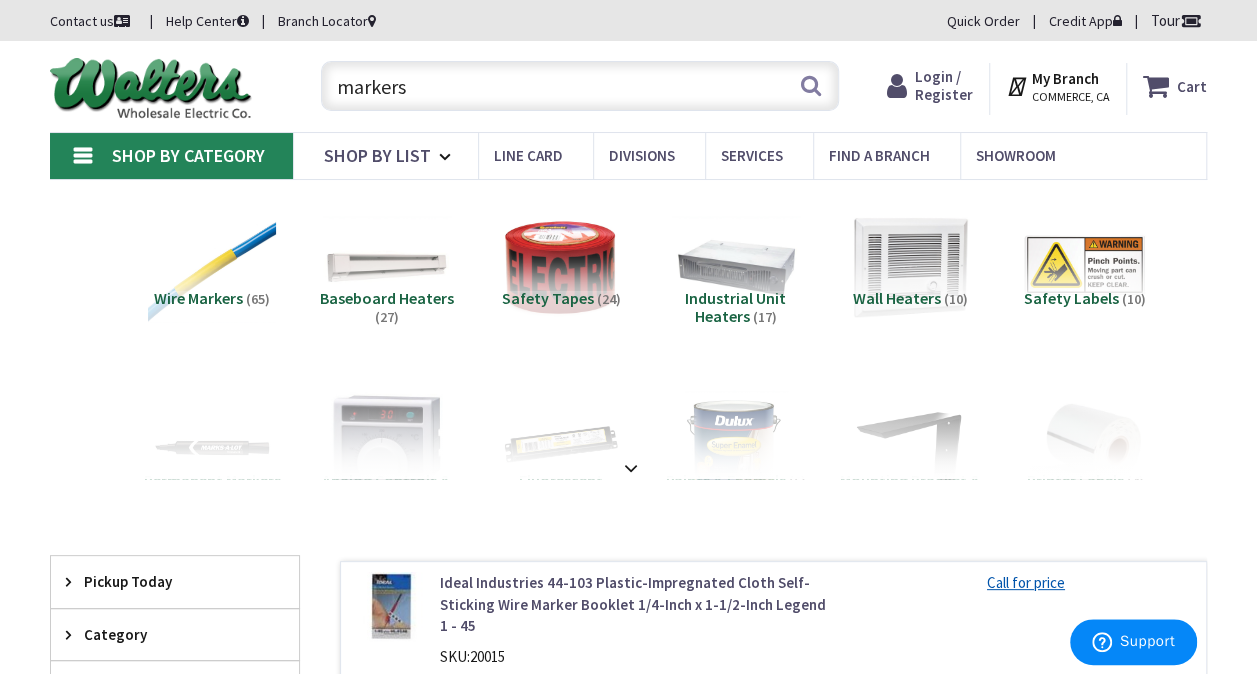 click on "markers" at bounding box center (580, 86) 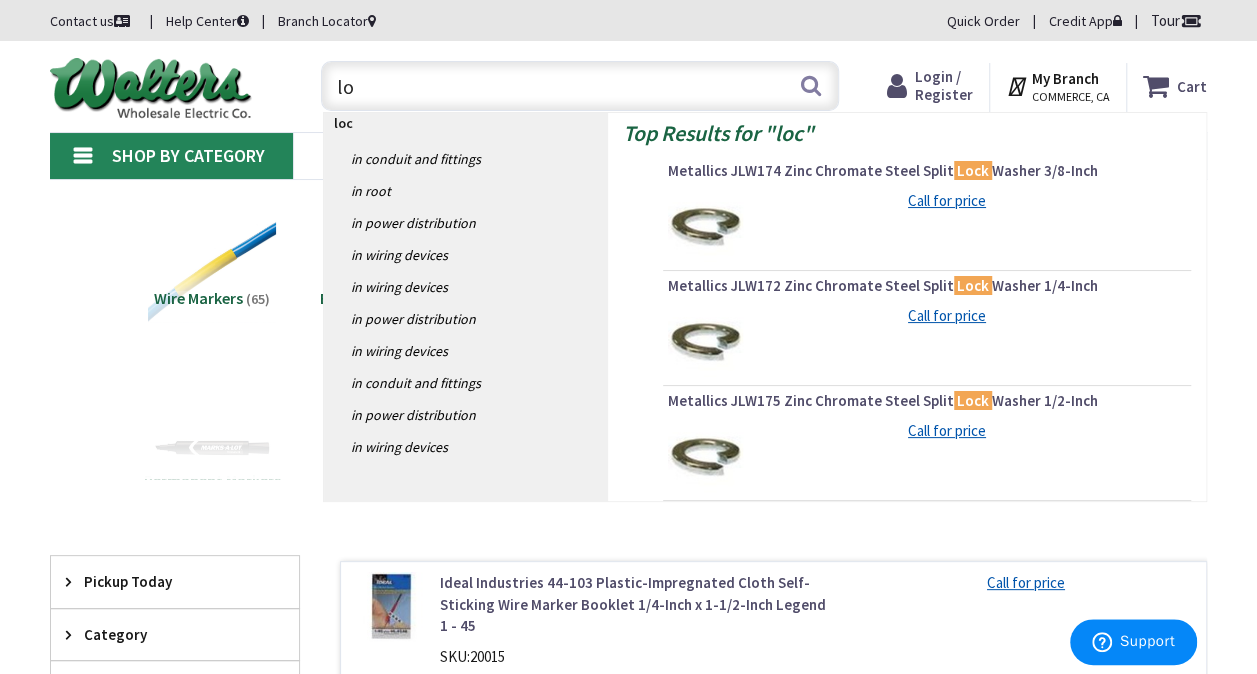 type on "l" 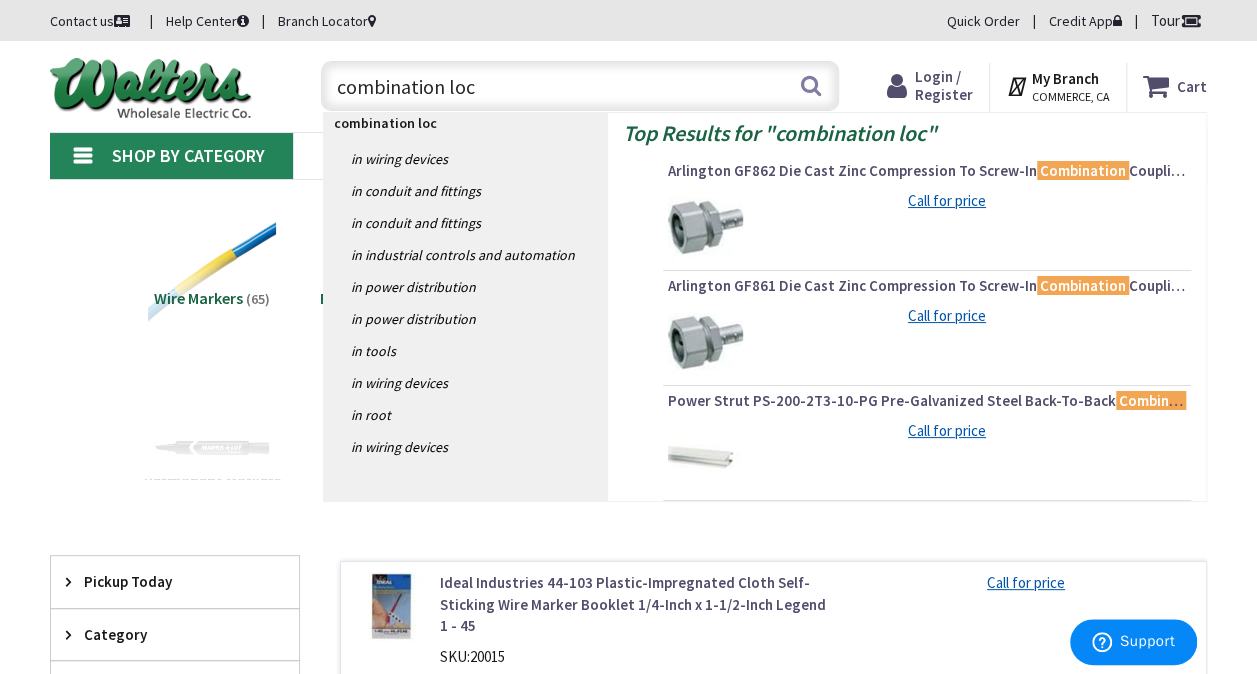 type on "combination lock" 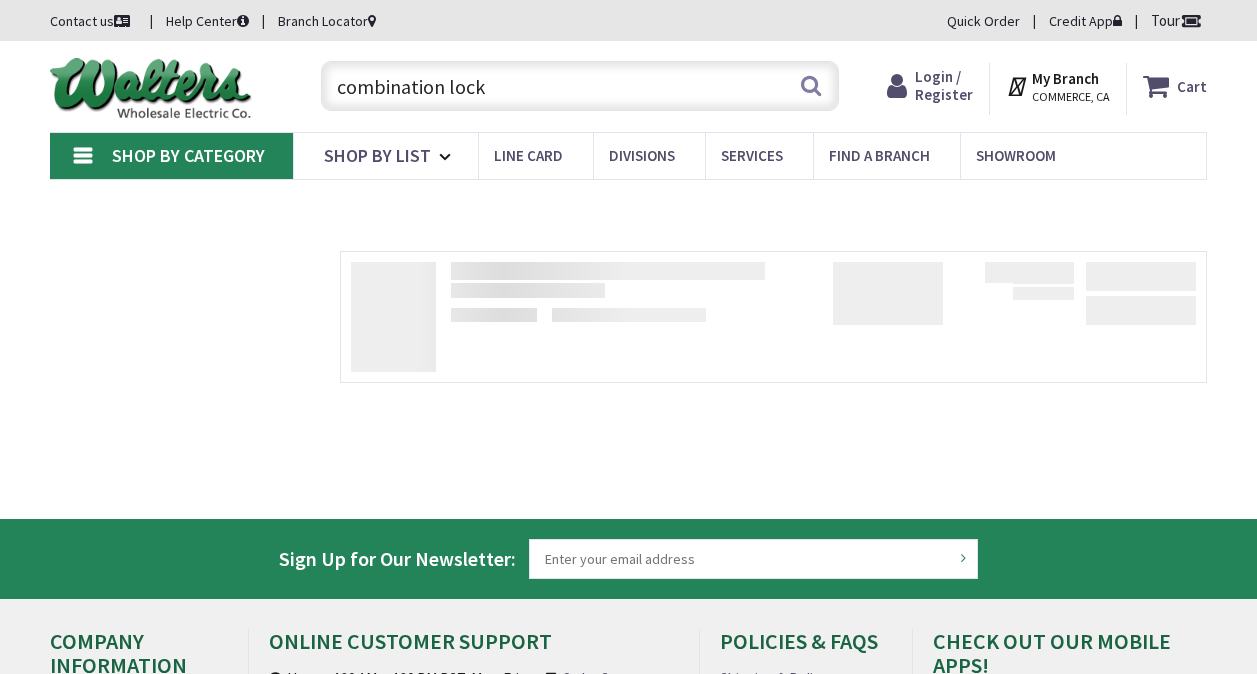 scroll, scrollTop: 0, scrollLeft: 0, axis: both 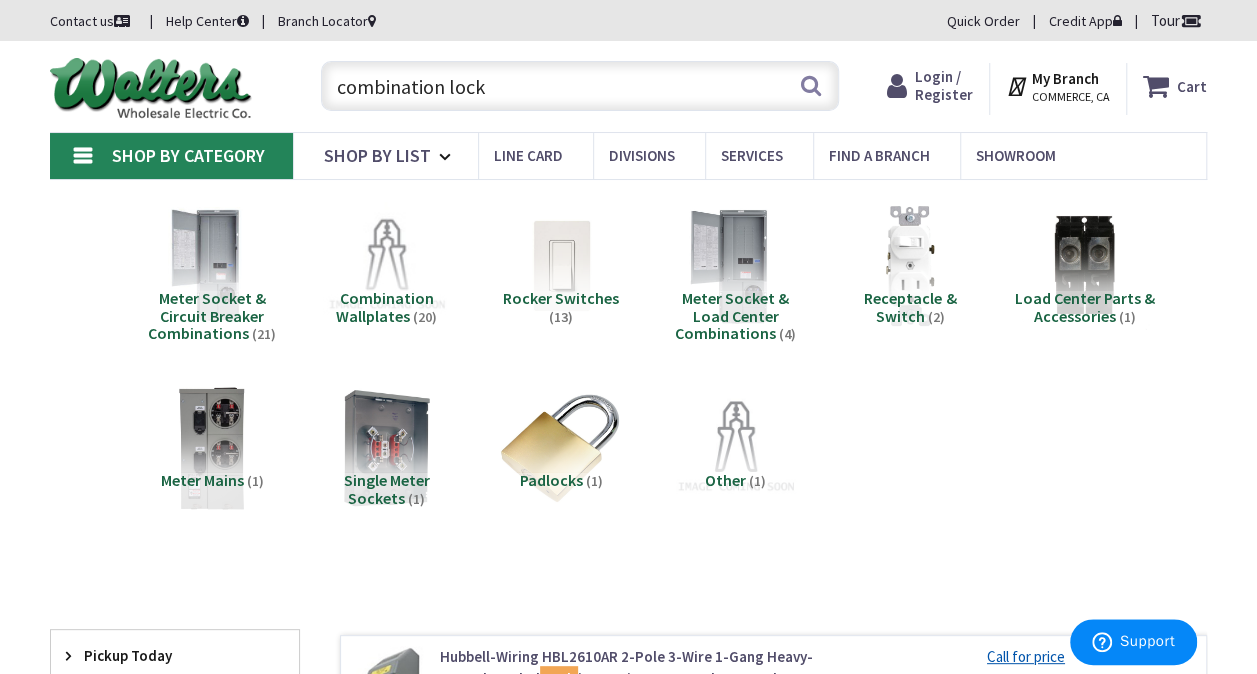 click on "combination lock" at bounding box center (580, 86) 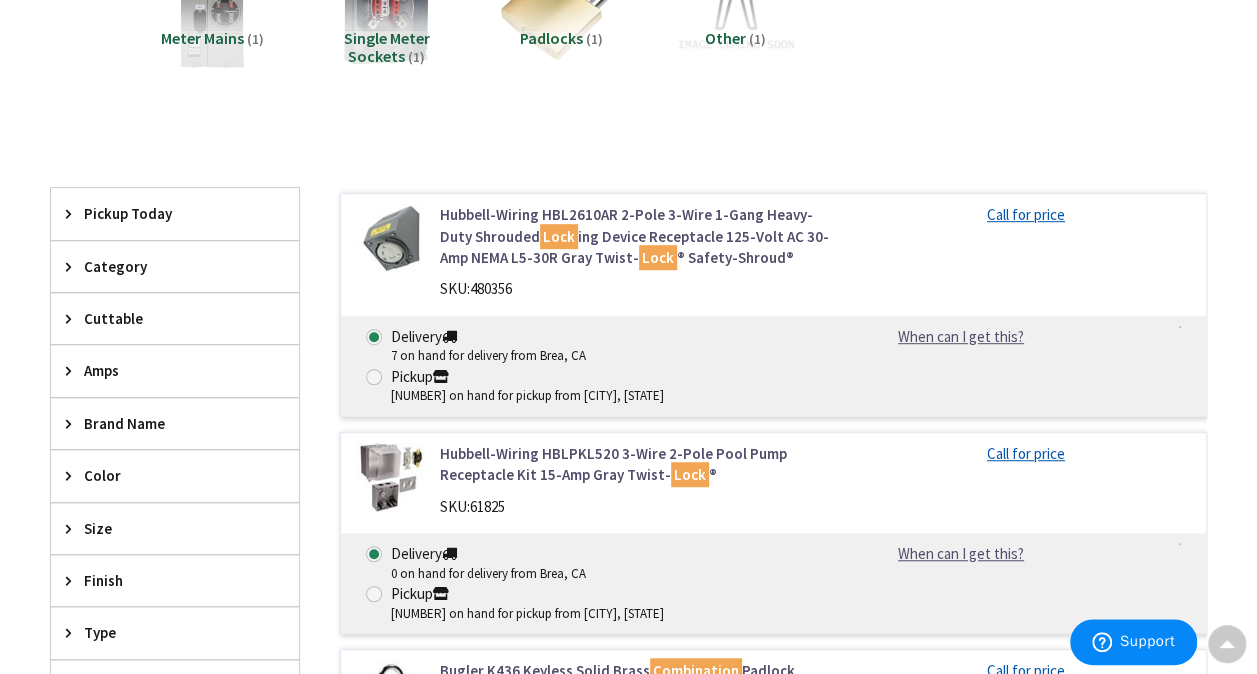scroll, scrollTop: 0, scrollLeft: 0, axis: both 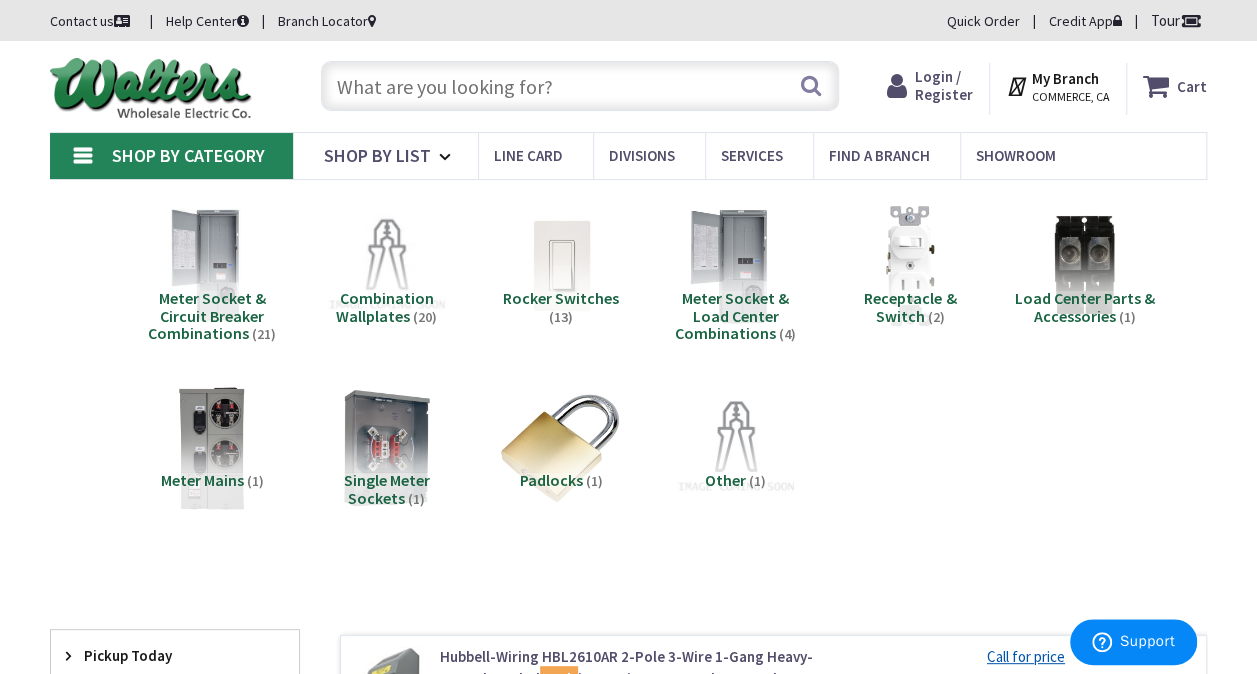 click at bounding box center [580, 86] 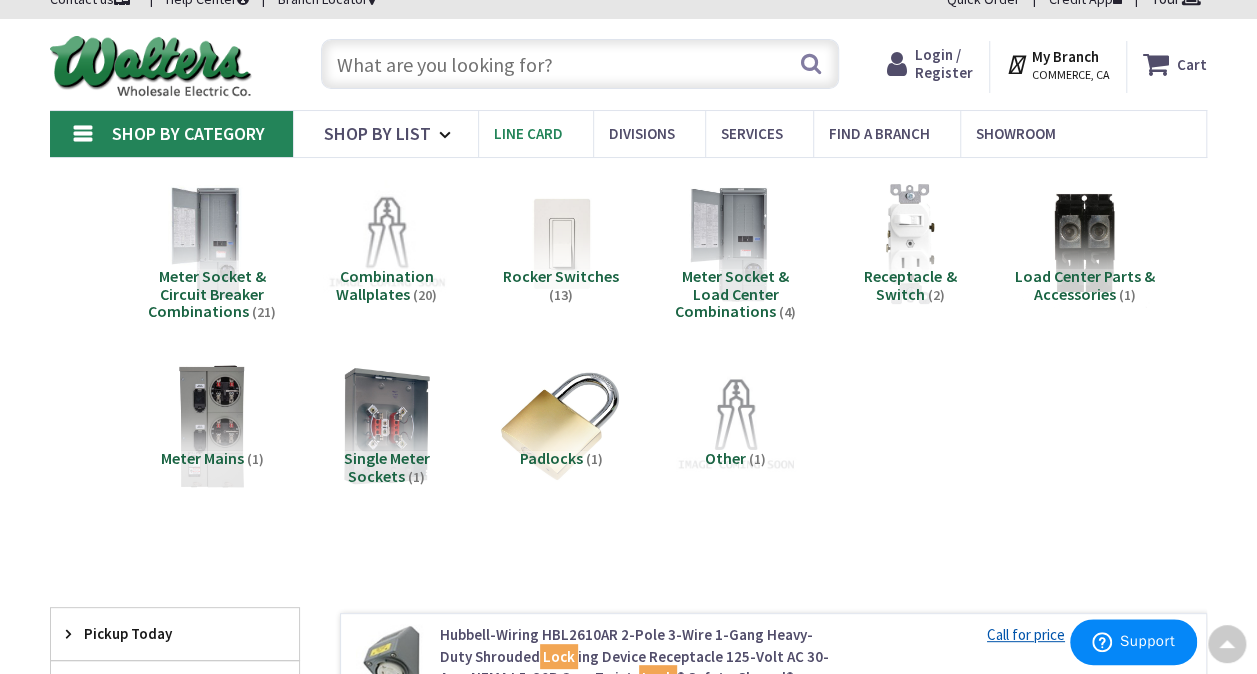 scroll, scrollTop: 0, scrollLeft: 0, axis: both 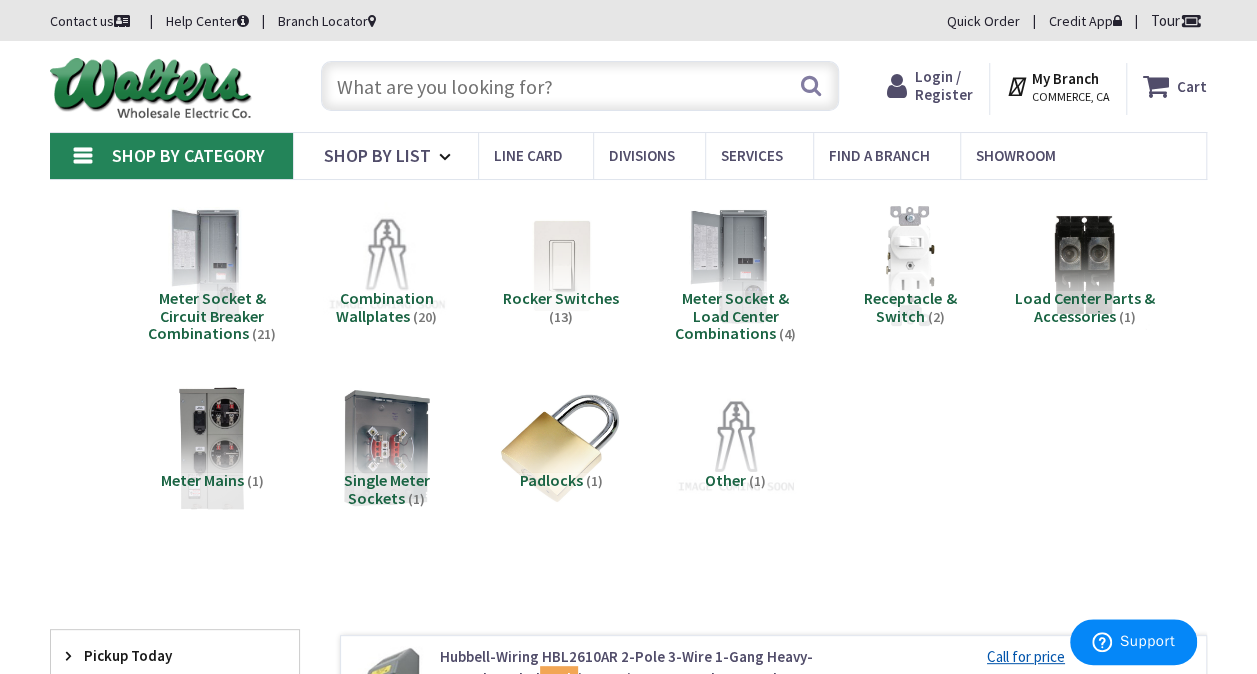 click at bounding box center [580, 86] 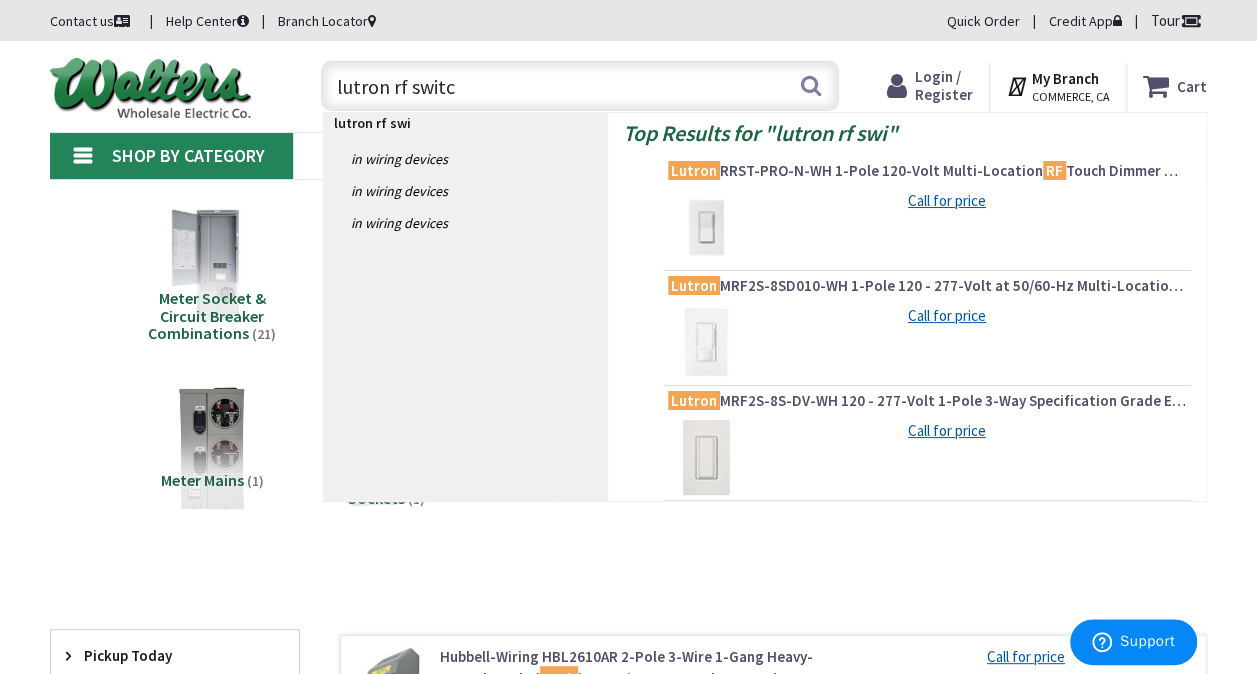 type on "lutron rf switch" 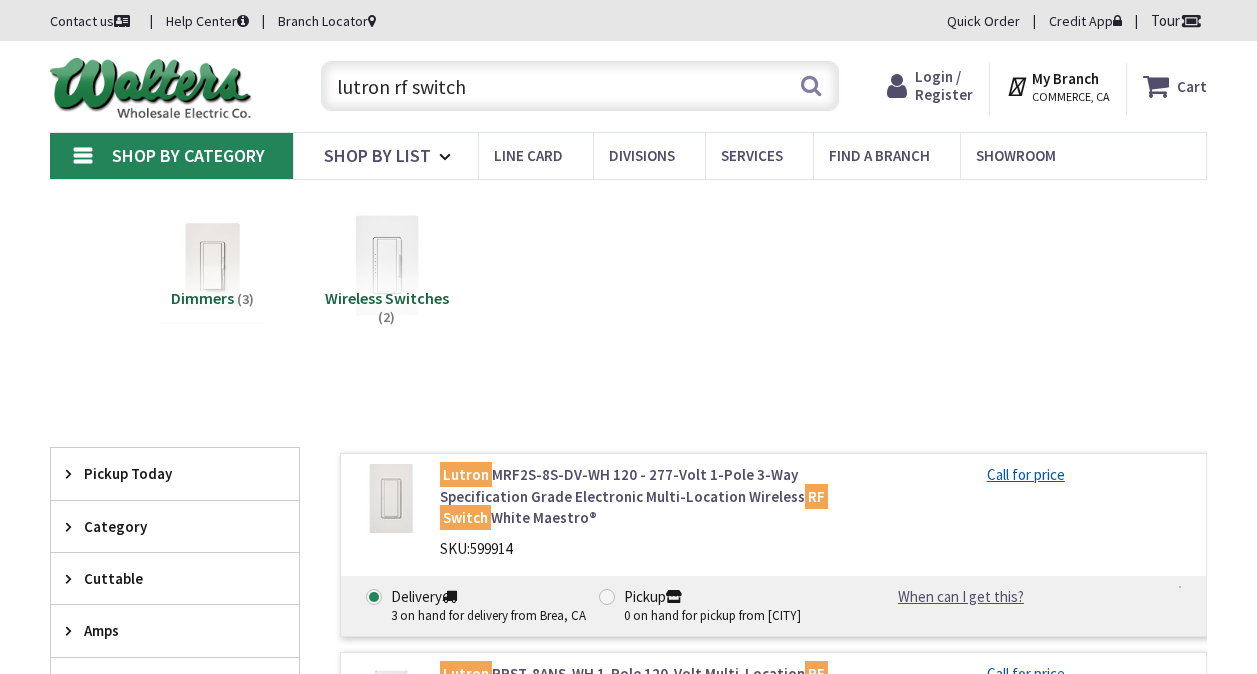 scroll, scrollTop: 0, scrollLeft: 0, axis: both 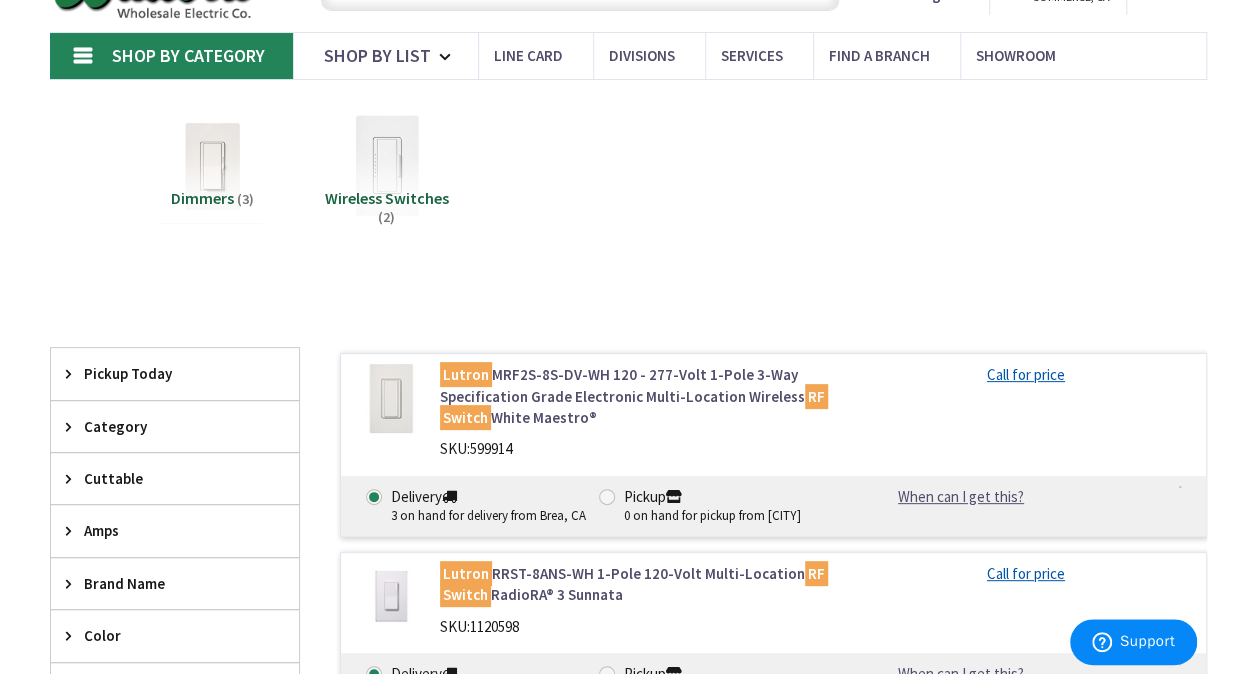 click on "Lutron  MRF2S-8S-DV-WH 120 - 277-Volt 1-Pole 3-Way Specification Grade Electronic Multi-Location Wireless  RF   Switch  White Maestro®" at bounding box center (635, 396) 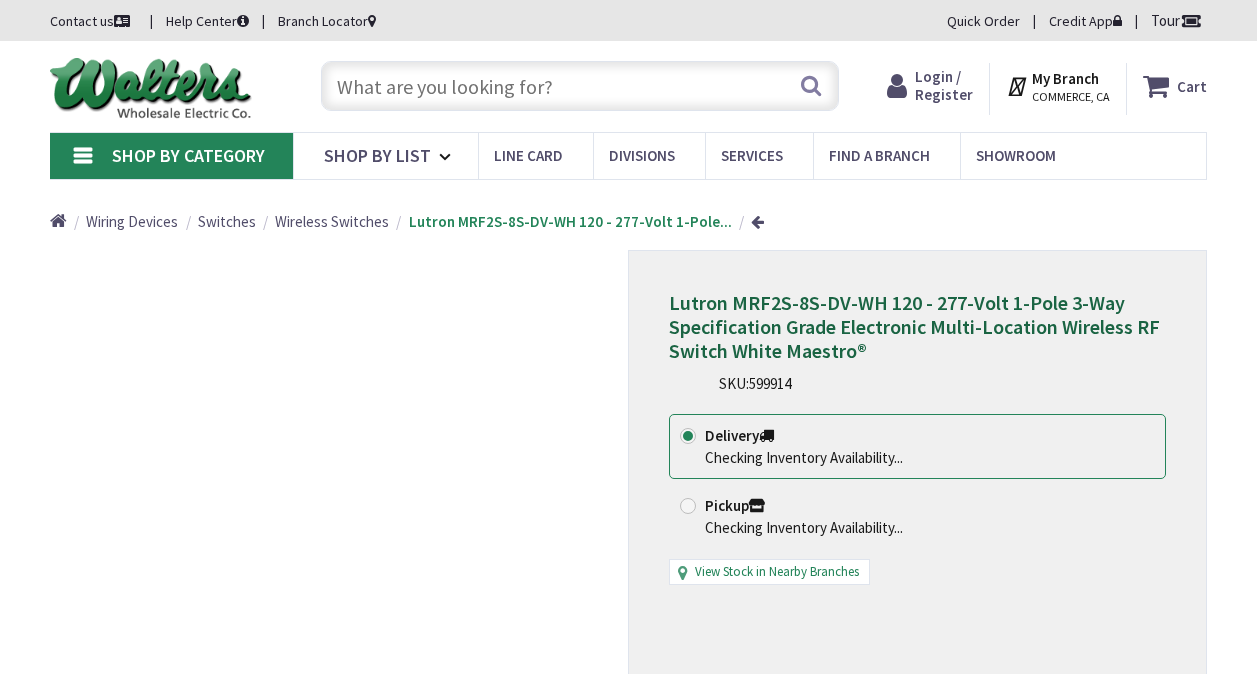 scroll, scrollTop: 0, scrollLeft: 0, axis: both 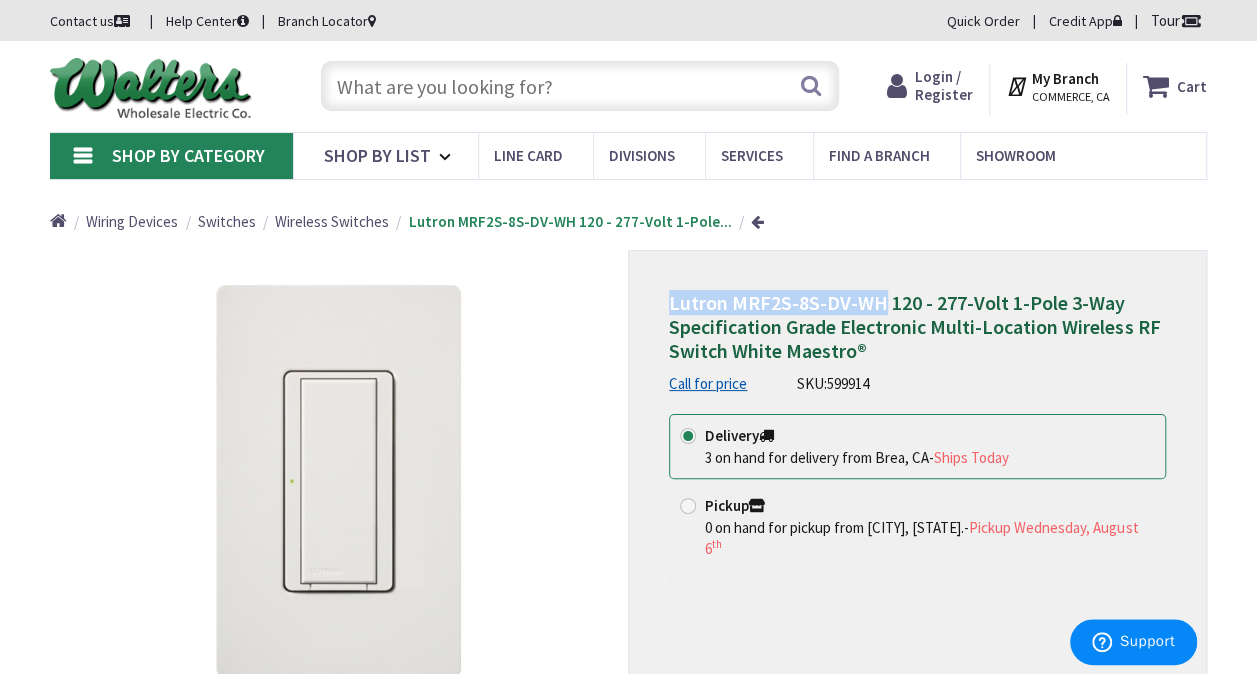 drag, startPoint x: 669, startPoint y: 300, endPoint x: 882, endPoint y: 304, distance: 213.03755 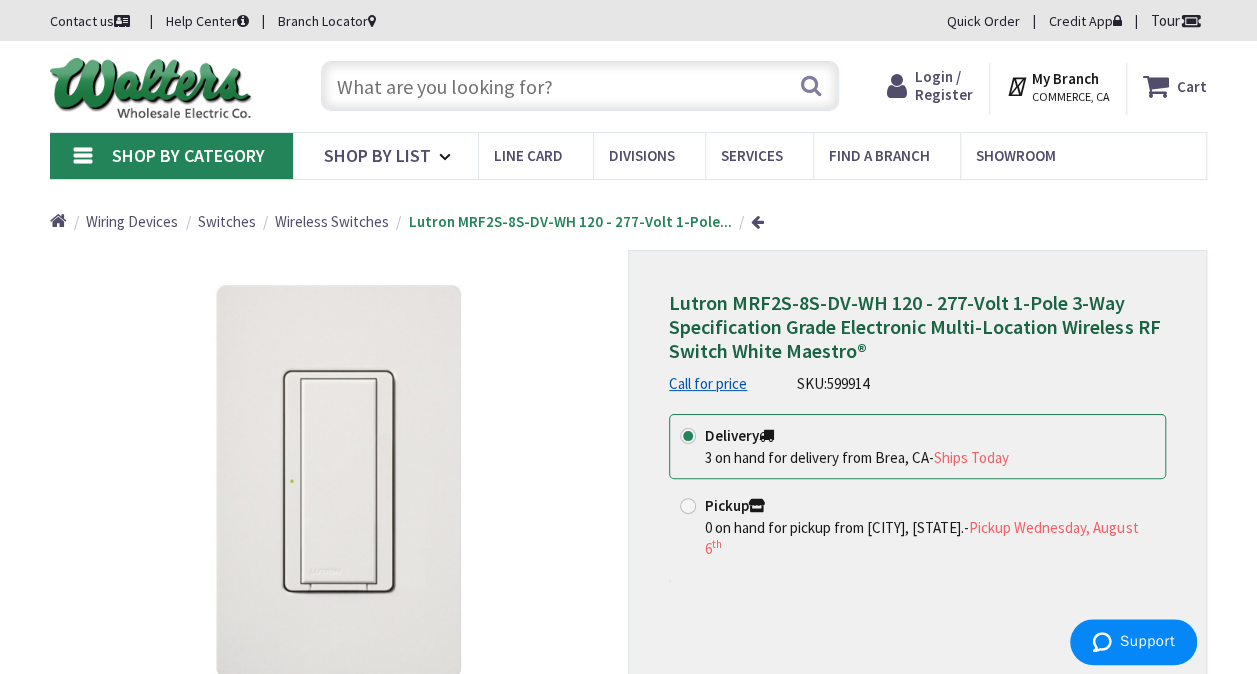 click on "*Images are for illustration purposes only and may not be an exact representation of the product" at bounding box center (339, 494) 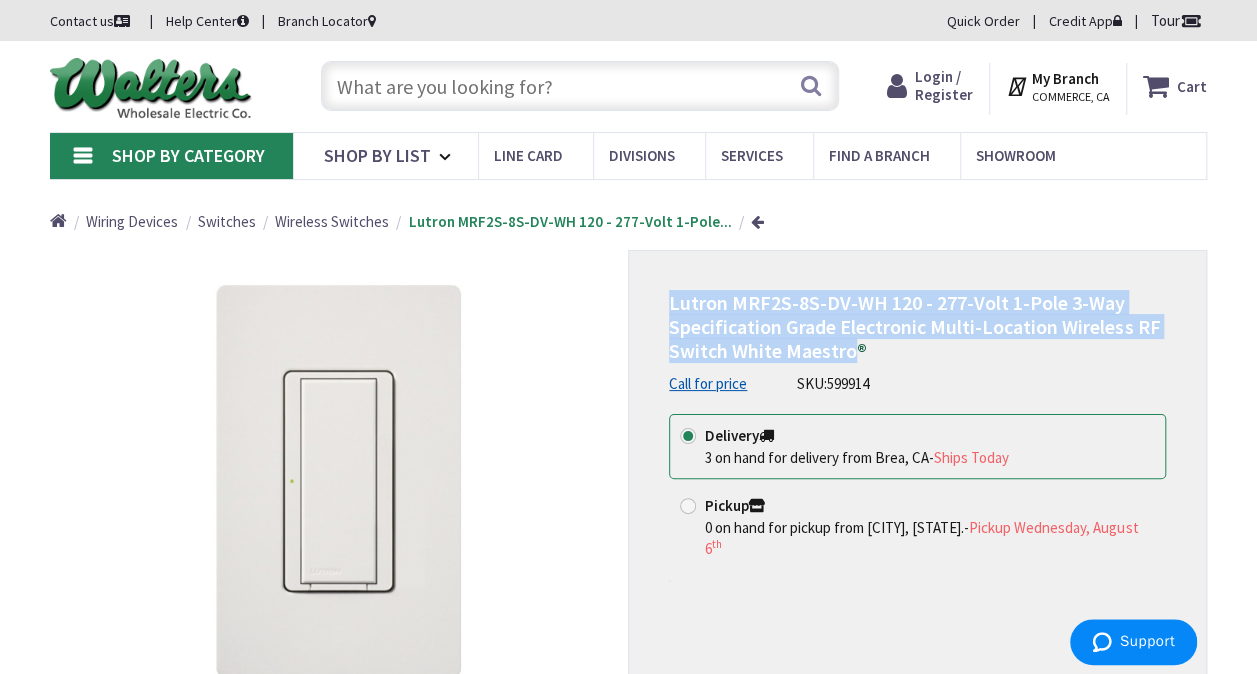 drag, startPoint x: 852, startPoint y: 350, endPoint x: 610, endPoint y: 299, distance: 247.31558 